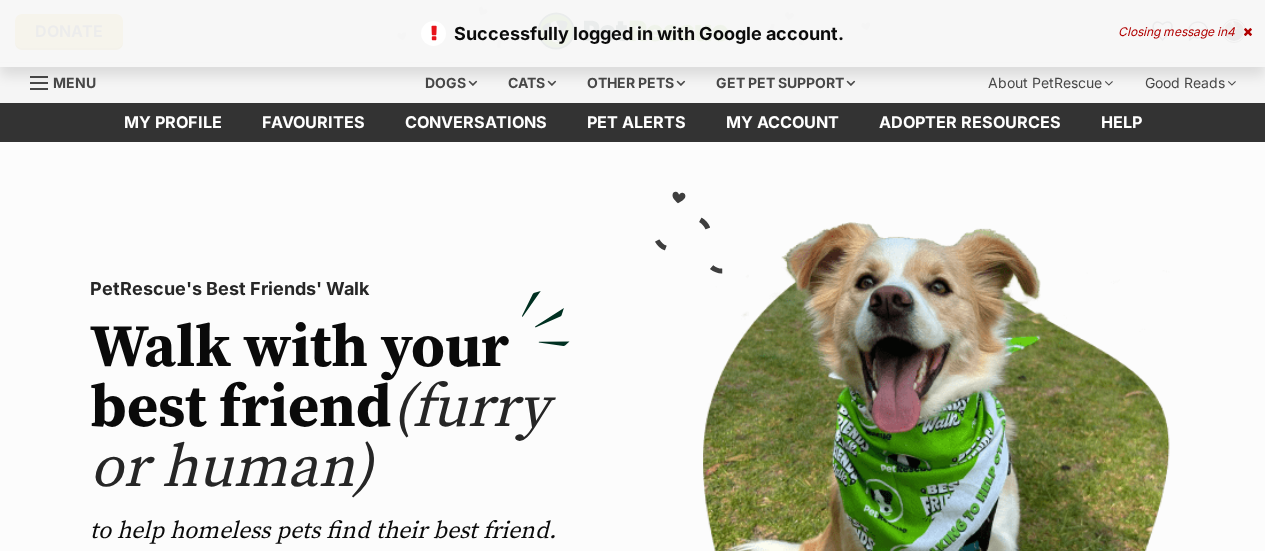 scroll, scrollTop: 0, scrollLeft: 0, axis: both 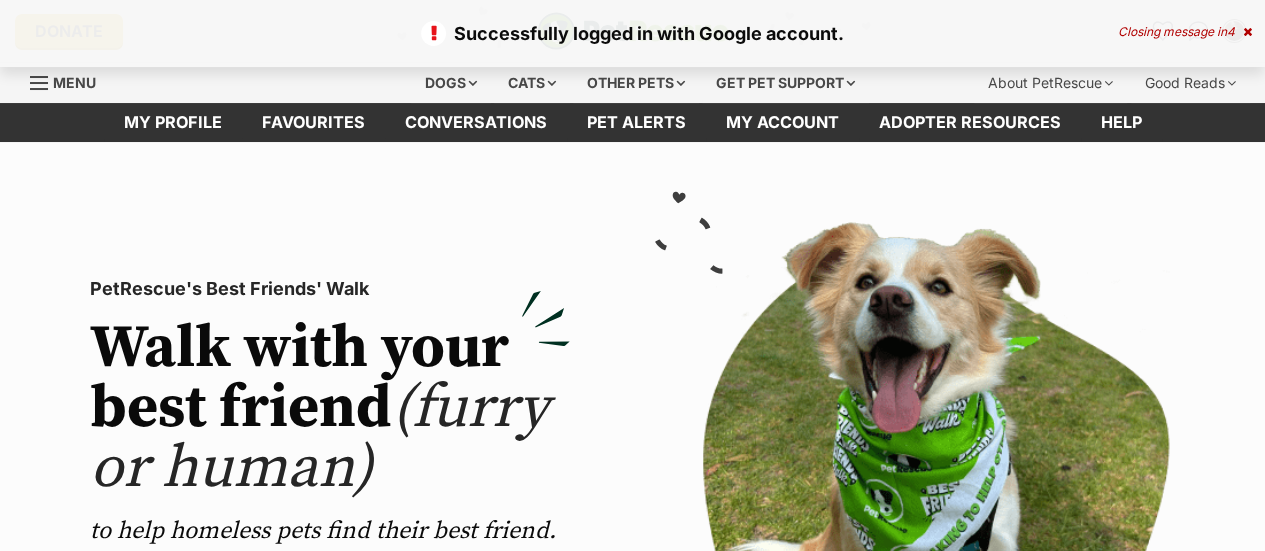 click at bounding box center [1247, 32] 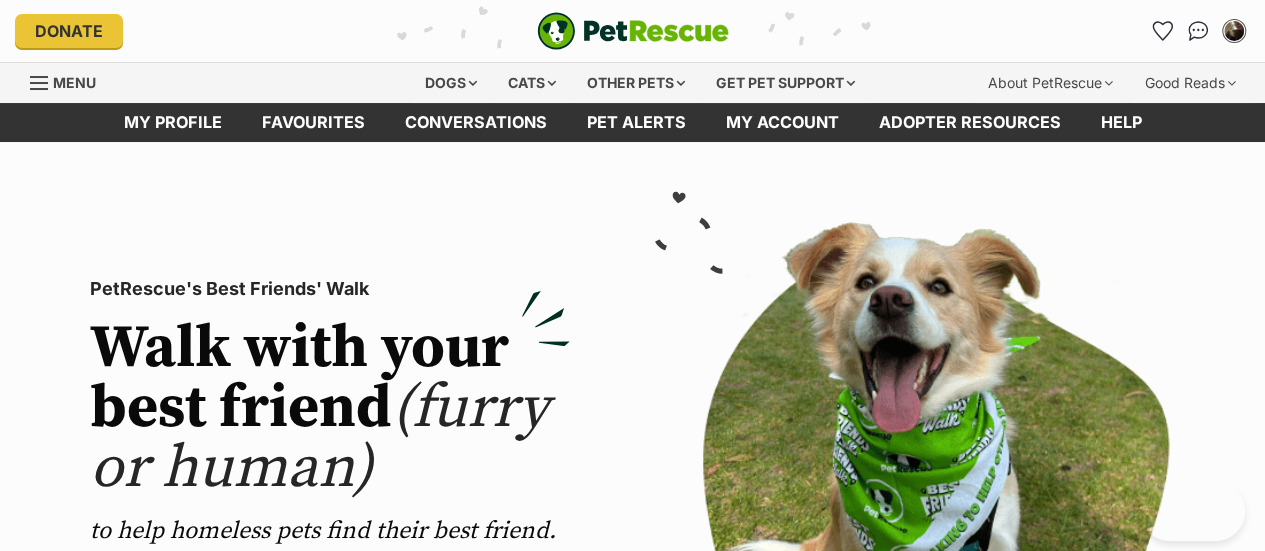 scroll, scrollTop: 0, scrollLeft: 0, axis: both 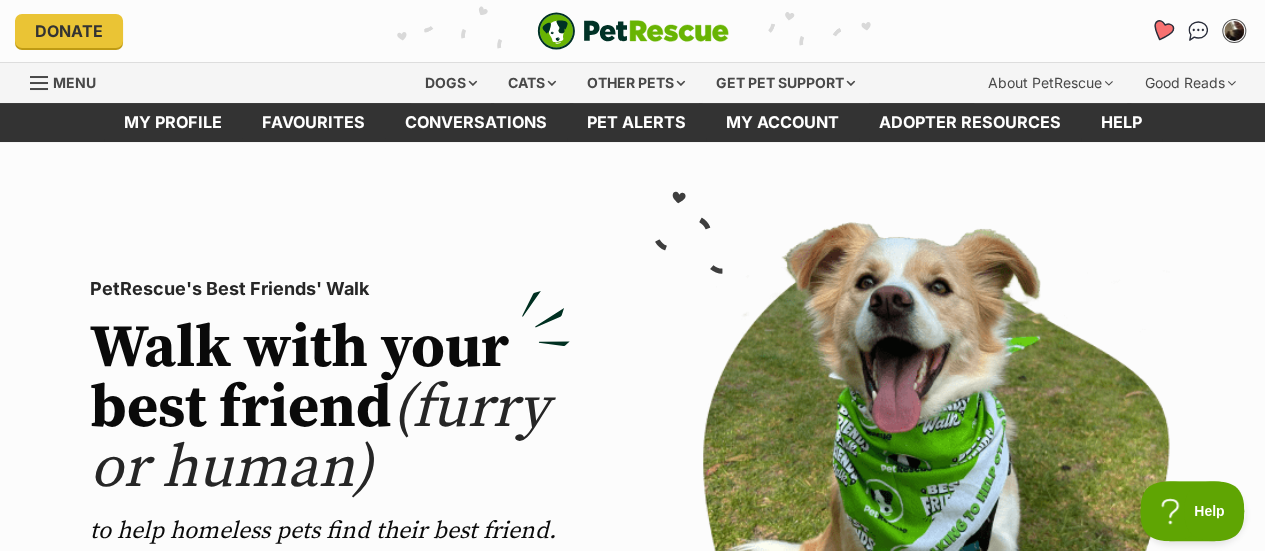 click 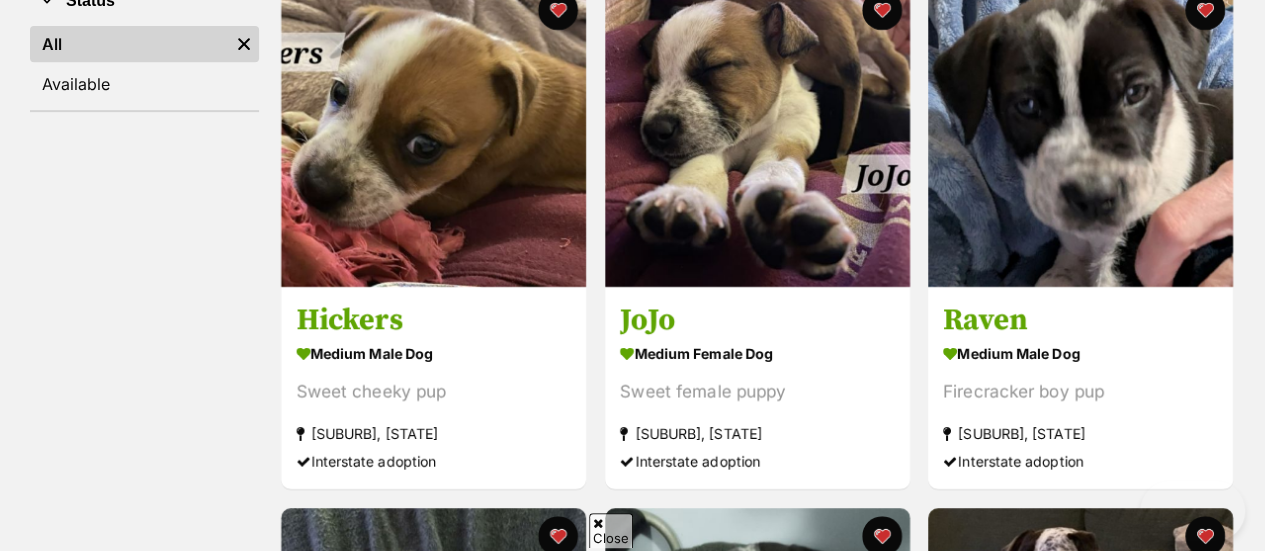 scroll, scrollTop: 0, scrollLeft: 0, axis: both 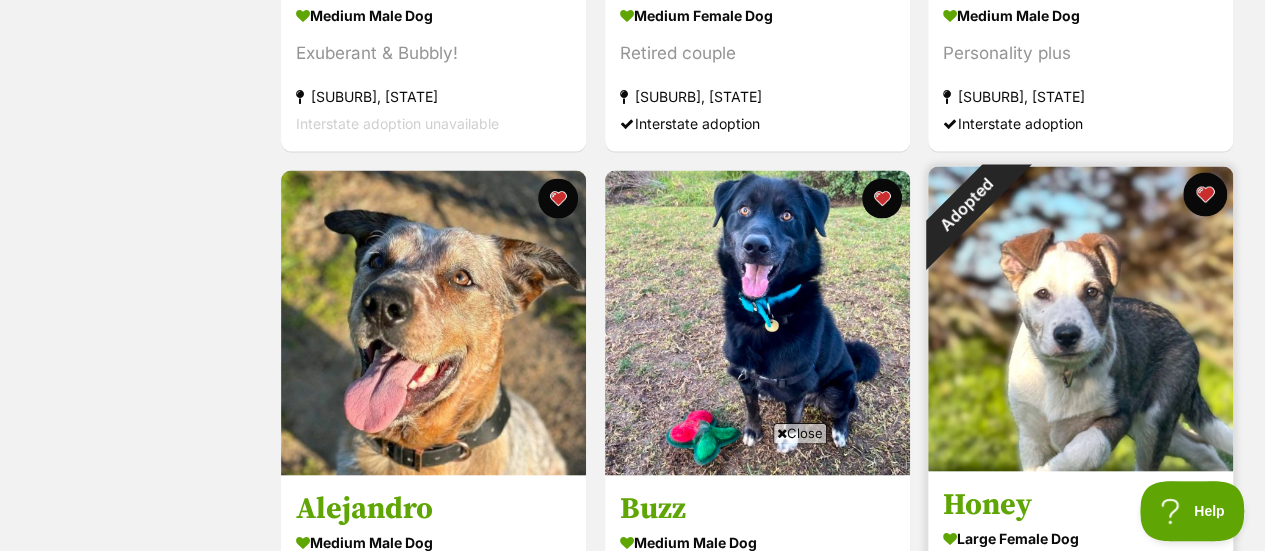 click at bounding box center [1205, 194] 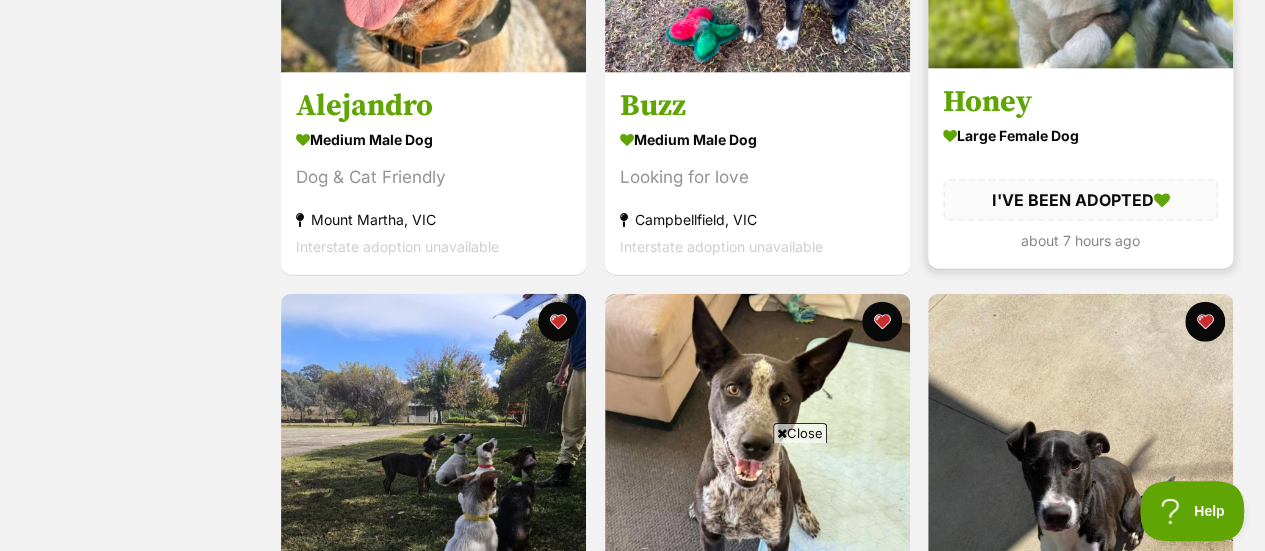 scroll, scrollTop: 0, scrollLeft: 0, axis: both 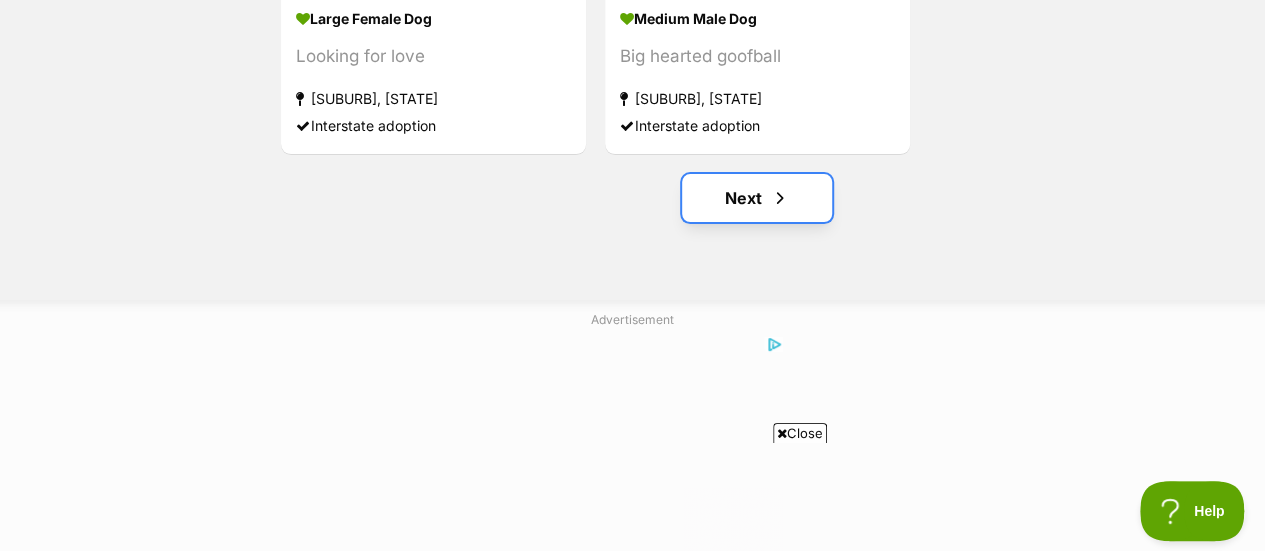 click on "Next" at bounding box center (757, 198) 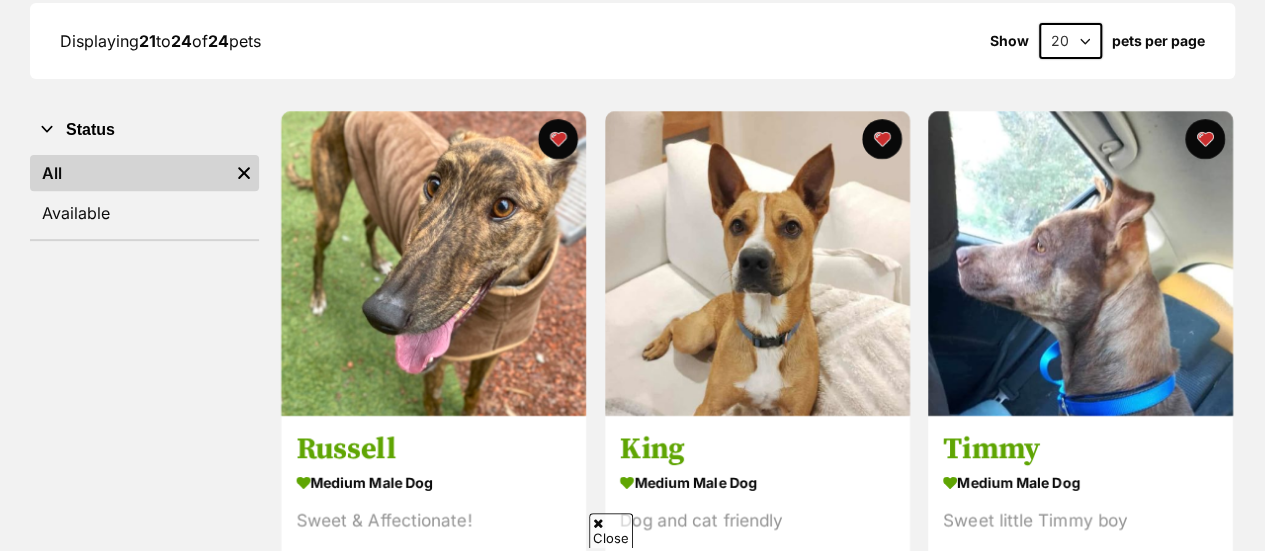 scroll, scrollTop: 0, scrollLeft: 0, axis: both 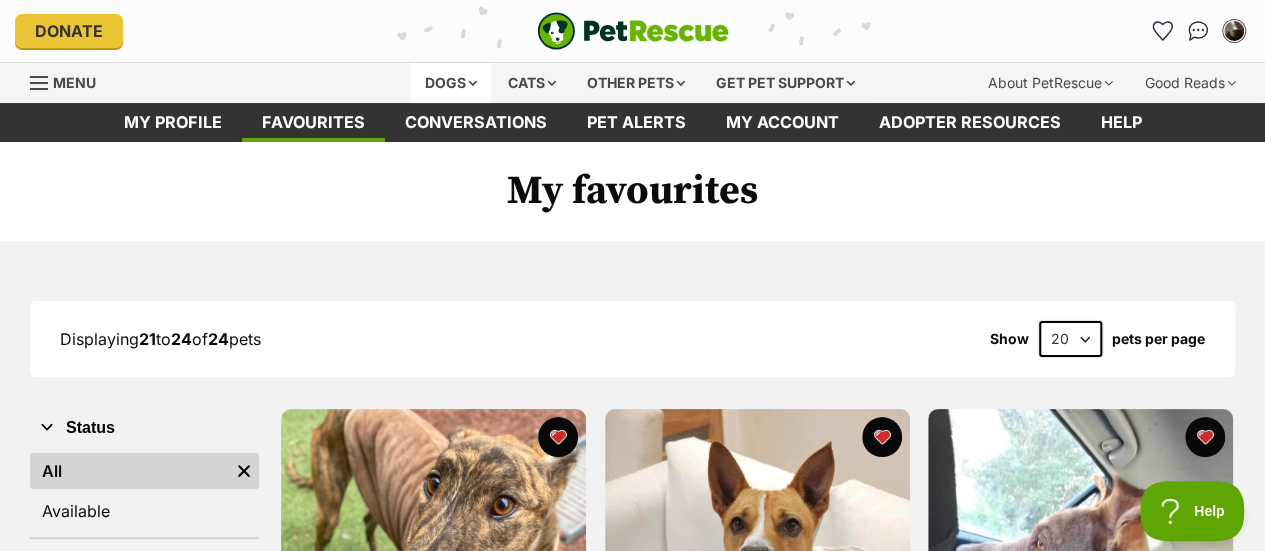 click on "Dogs" at bounding box center [451, 83] 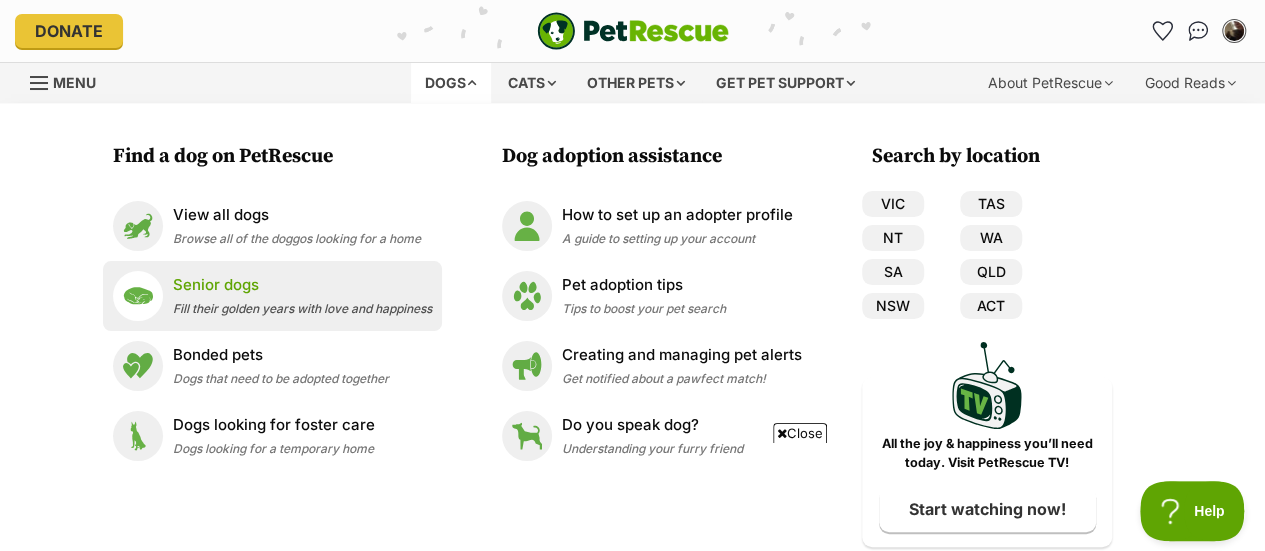 scroll, scrollTop: 76, scrollLeft: 0, axis: vertical 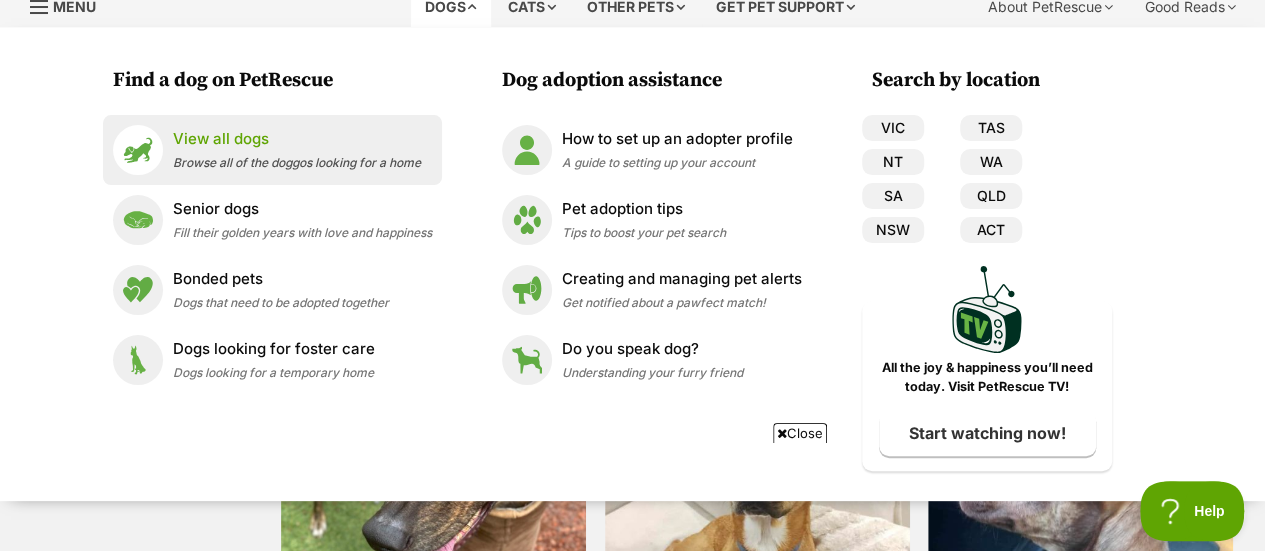 click on "View all dogs
Browse all of the doggos looking for a home" at bounding box center (297, 149) 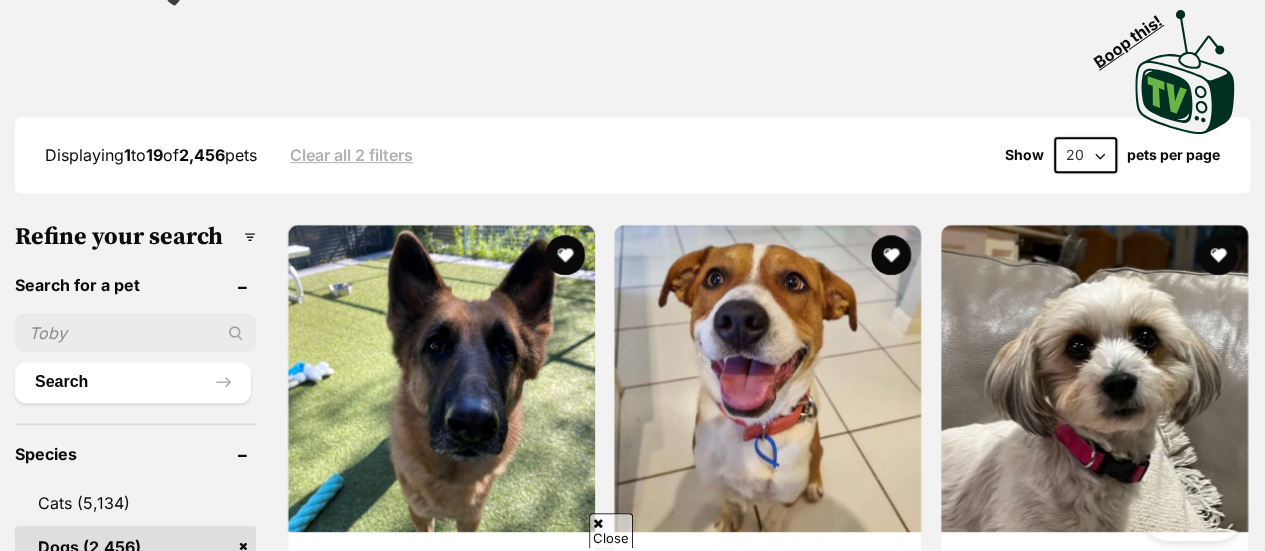 scroll, scrollTop: 0, scrollLeft: 0, axis: both 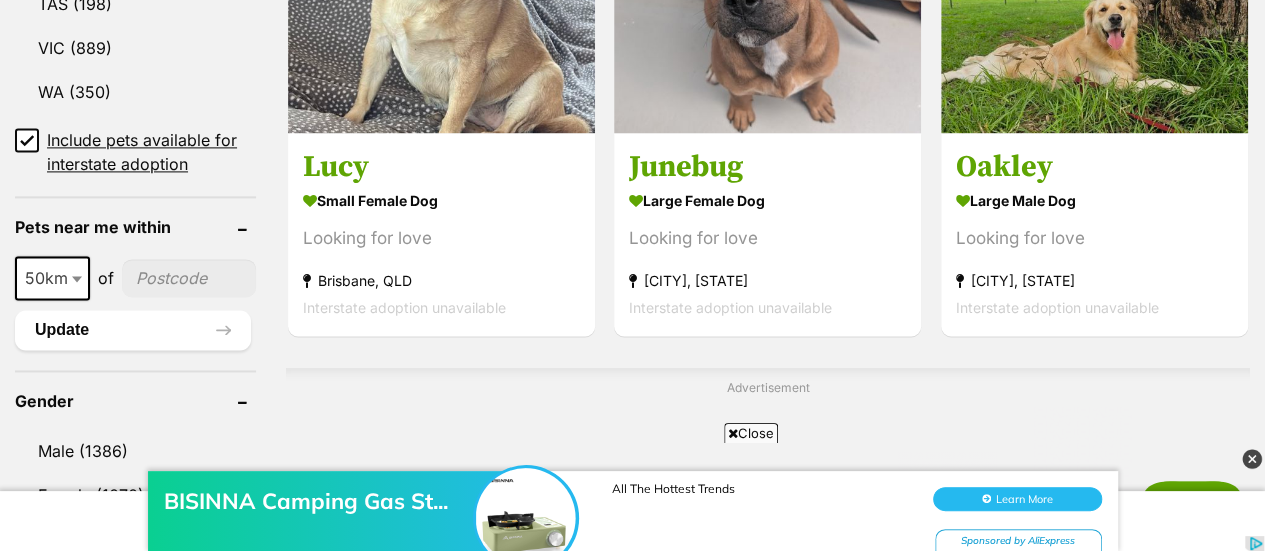 click on "50km" at bounding box center [52, 278] 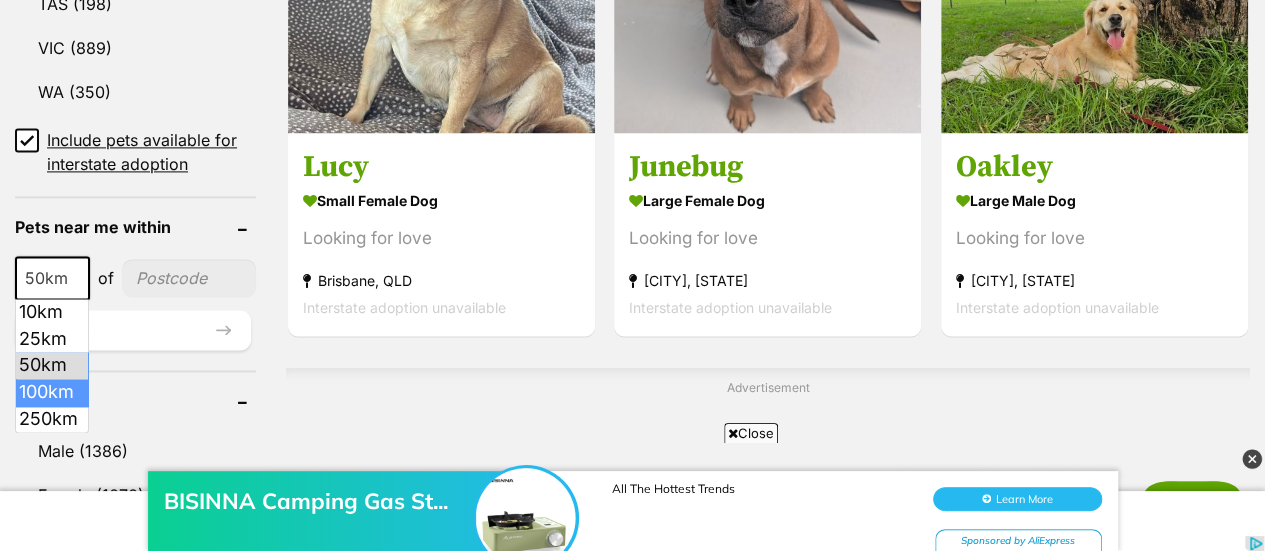 select on "100" 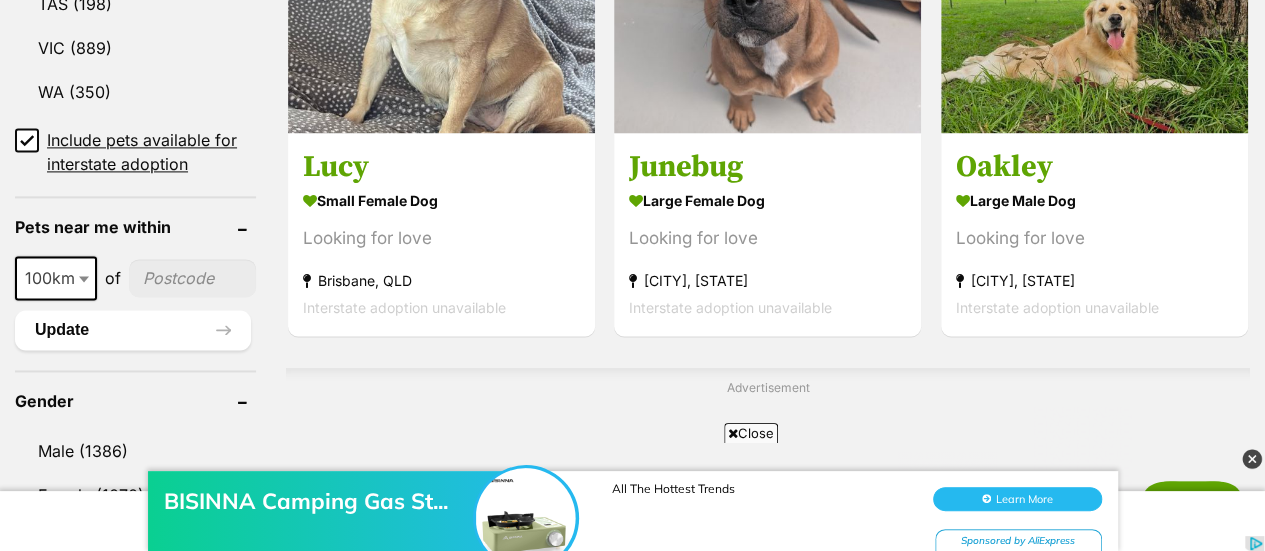 click at bounding box center (192, 278) 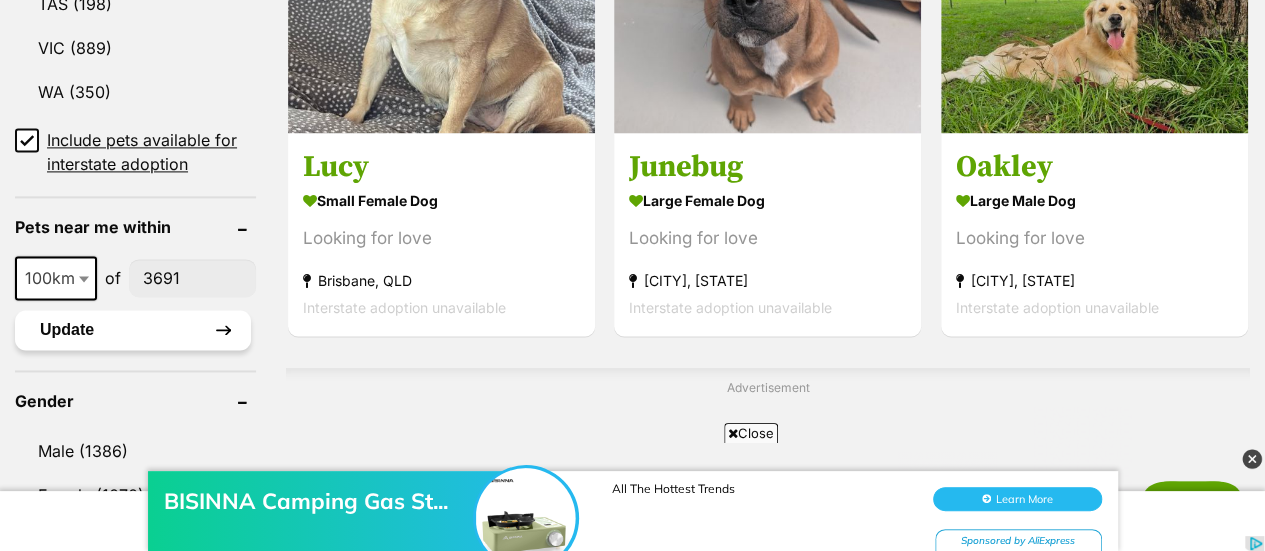 click on "Update" at bounding box center [133, 330] 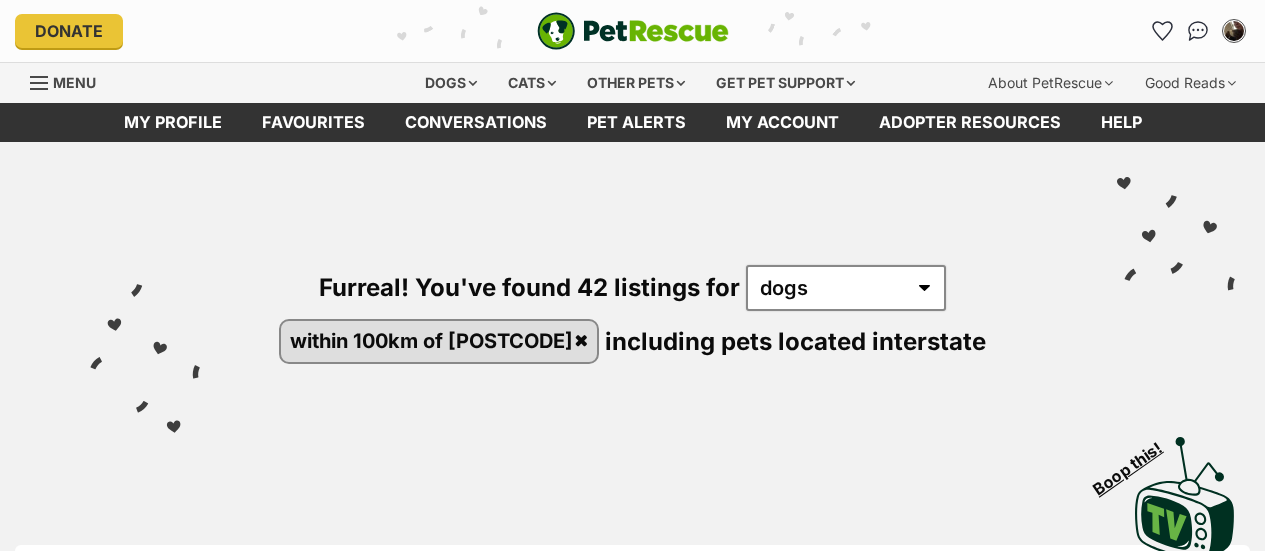 scroll, scrollTop: 391, scrollLeft: 0, axis: vertical 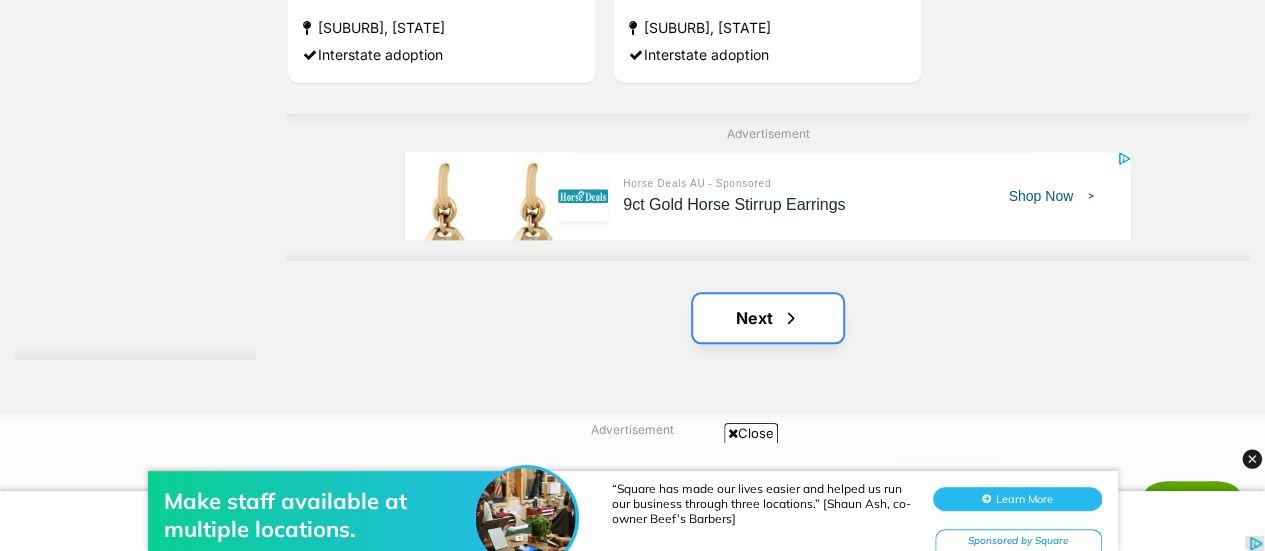 click on "Next" at bounding box center (768, 318) 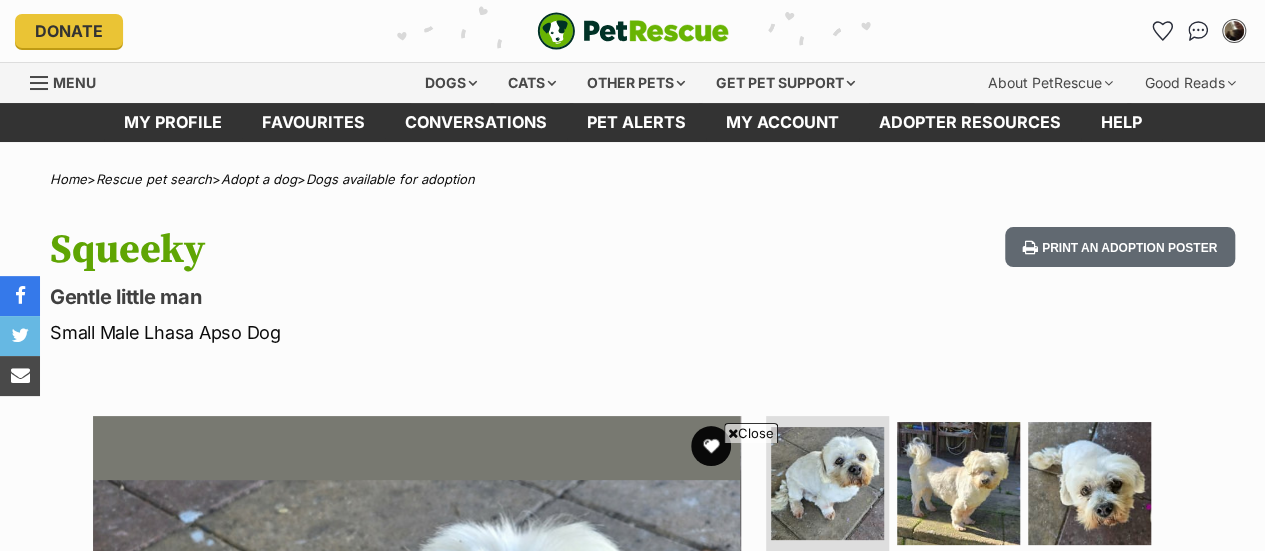 scroll, scrollTop: 513, scrollLeft: 0, axis: vertical 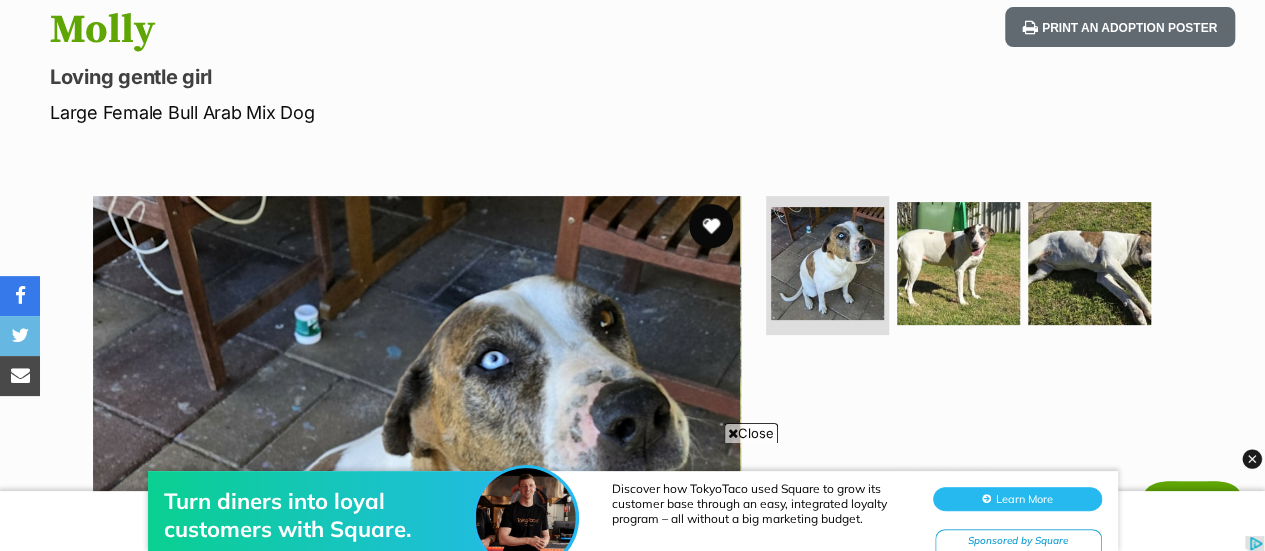 click at bounding box center [711, 226] 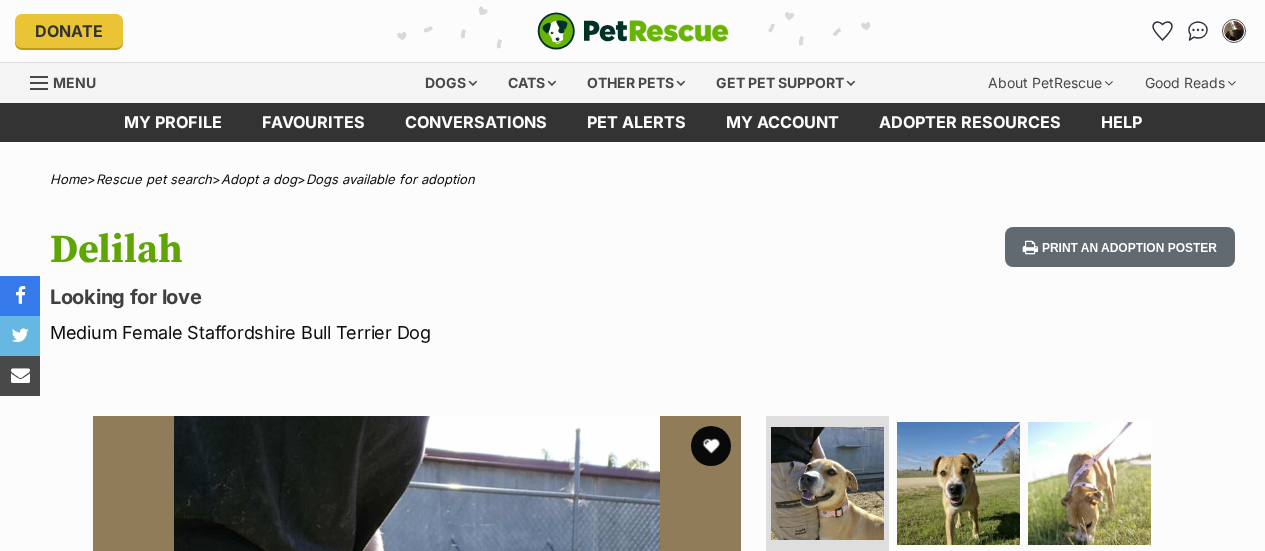 scroll, scrollTop: 0, scrollLeft: 0, axis: both 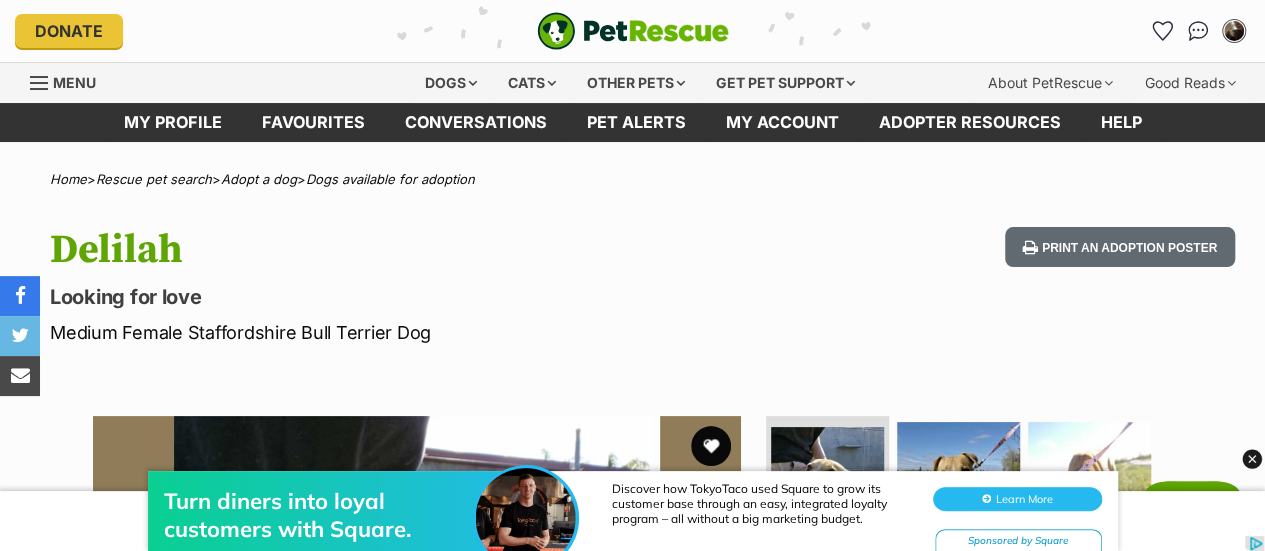 click on "Turn diners into loyal customers with Square.
Discover how TokyoTaco used Square to grow its customer base through an easy, integrated loyalty program – all without a big marketing budget.
Learn More
Sponsored by Square" at bounding box center [632, 491] 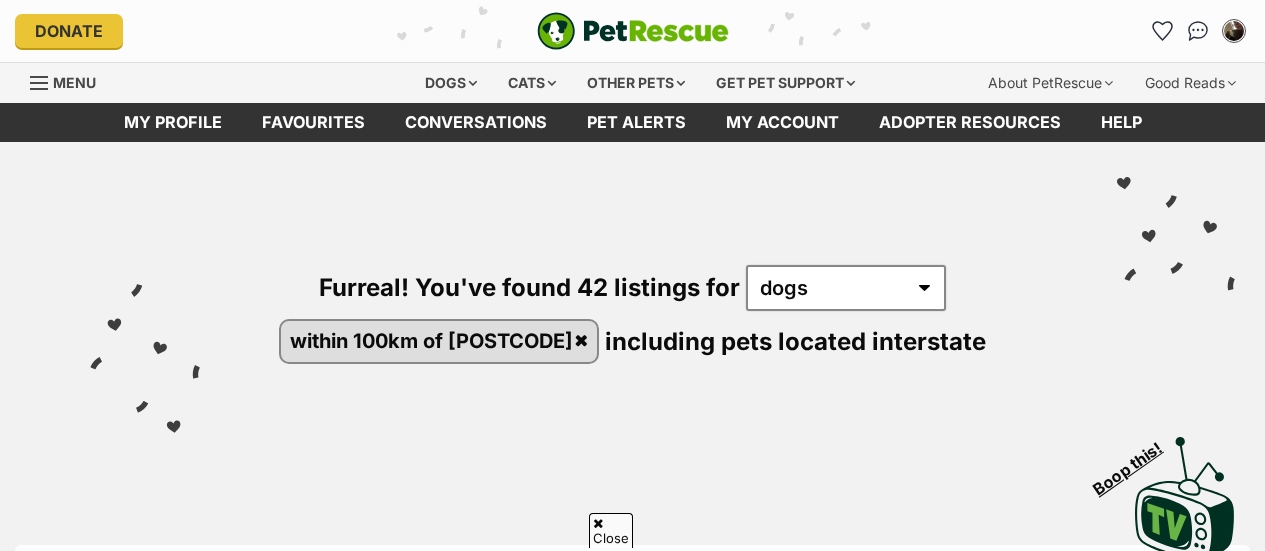 scroll, scrollTop: 1135, scrollLeft: 0, axis: vertical 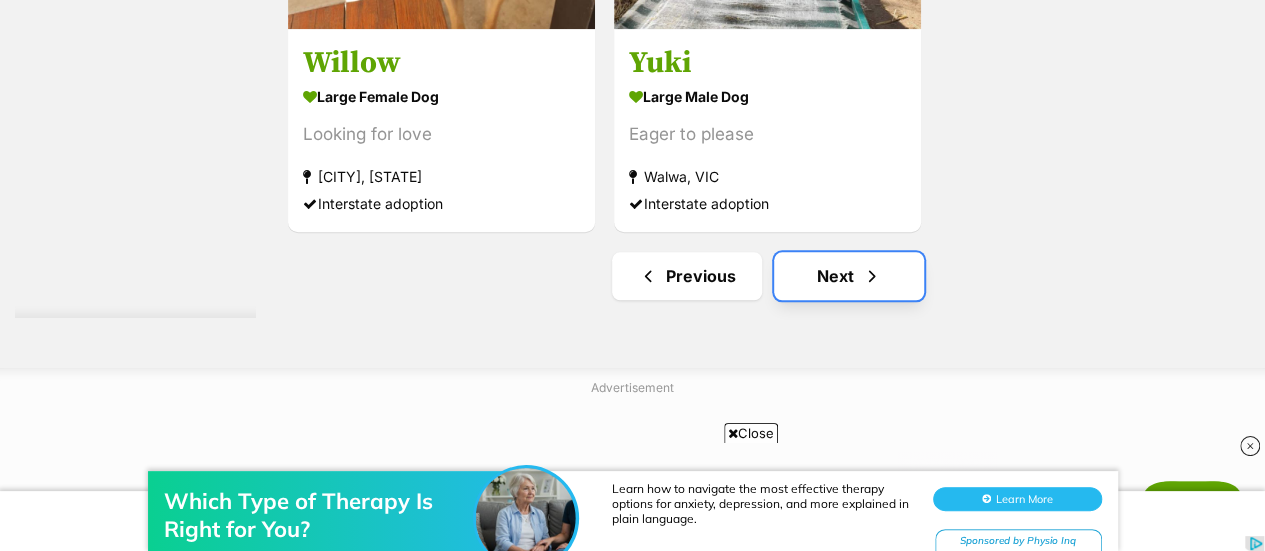 click on "Next" at bounding box center (849, 276) 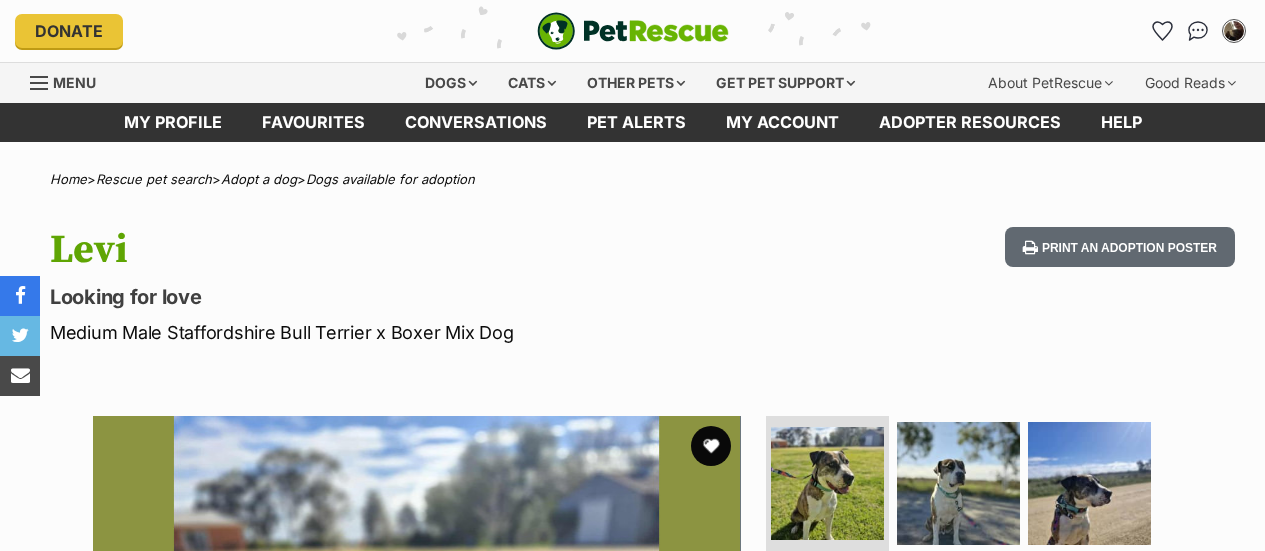 scroll, scrollTop: 0, scrollLeft: 0, axis: both 